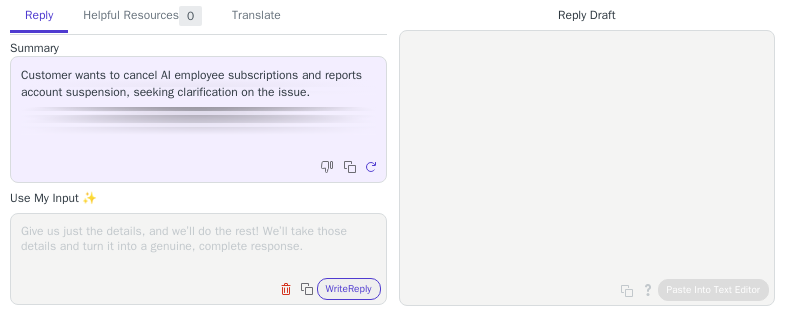 scroll, scrollTop: 0, scrollLeft: 0, axis: both 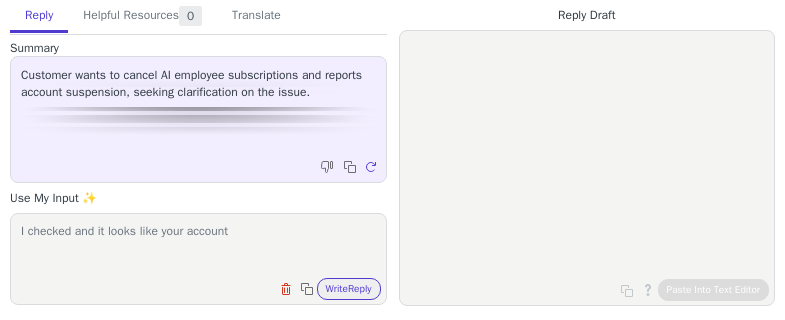 click on "I checked and it looks like your account" at bounding box center [198, 246] 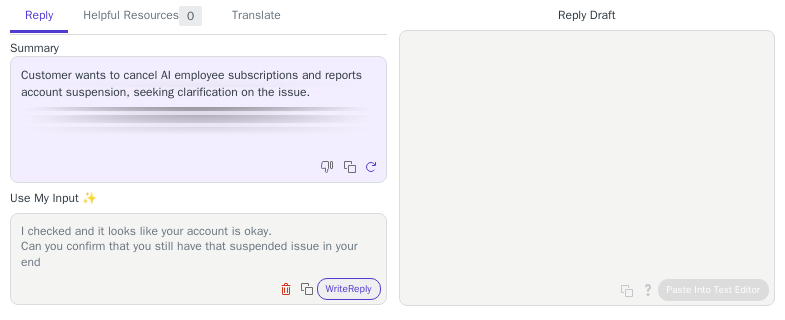 scroll, scrollTop: 1, scrollLeft: 0, axis: vertical 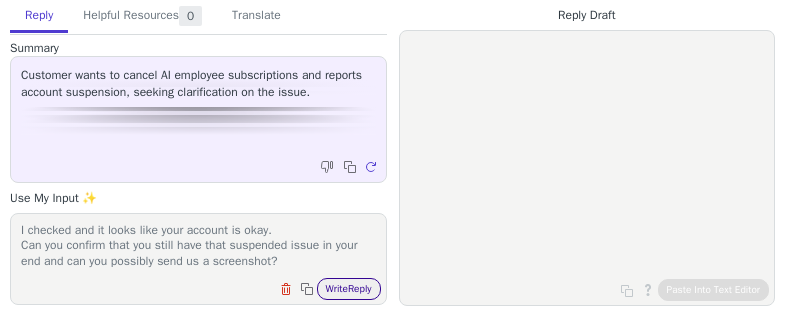 type on "I checked and it looks like your account is okay.
Can you confirm that you still have that suspended issue in your end and can you possibly send us a screenshot?" 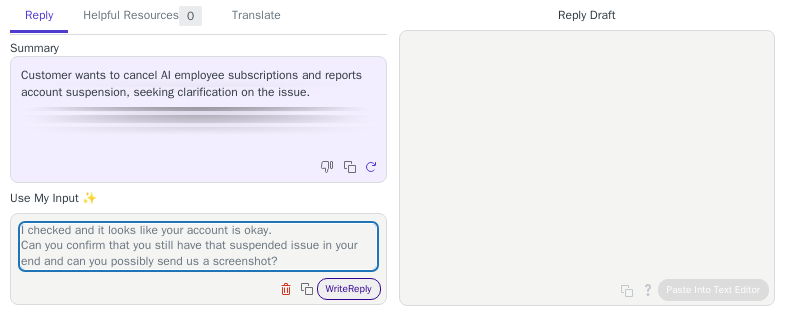 click on "Write  Reply" at bounding box center [349, 289] 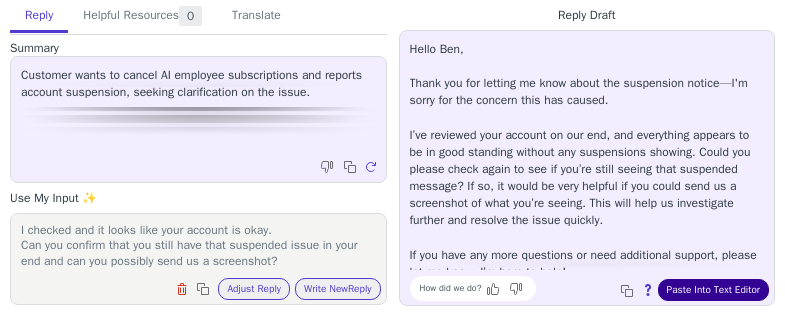 click on "Paste Into Text Editor" at bounding box center (713, 290) 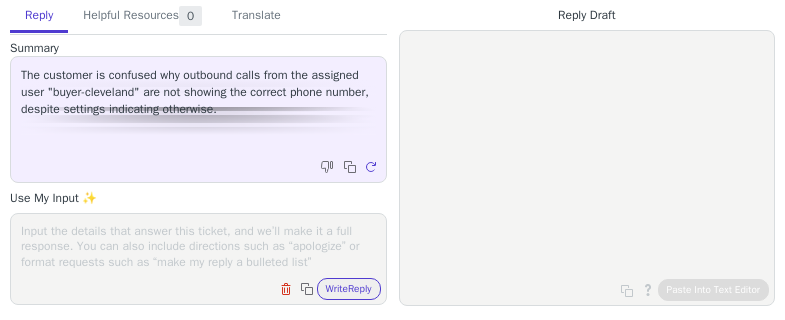 scroll, scrollTop: 0, scrollLeft: 0, axis: both 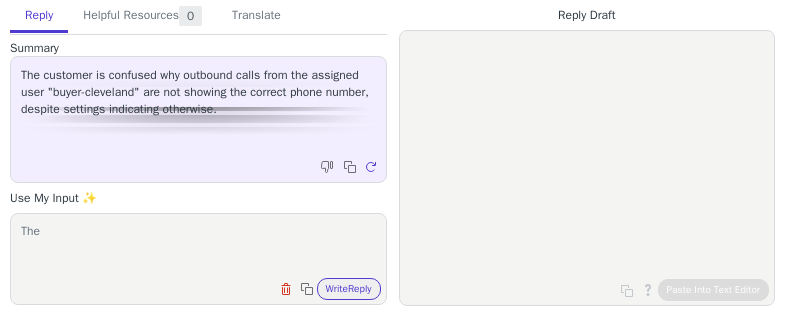paste on ""ring incoming call to selected users"" 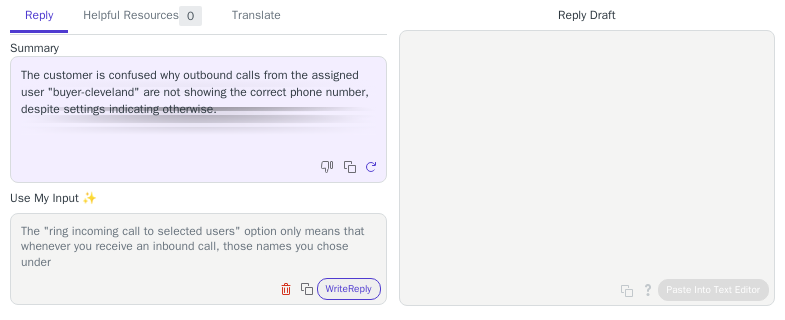 scroll, scrollTop: 1, scrollLeft: 0, axis: vertical 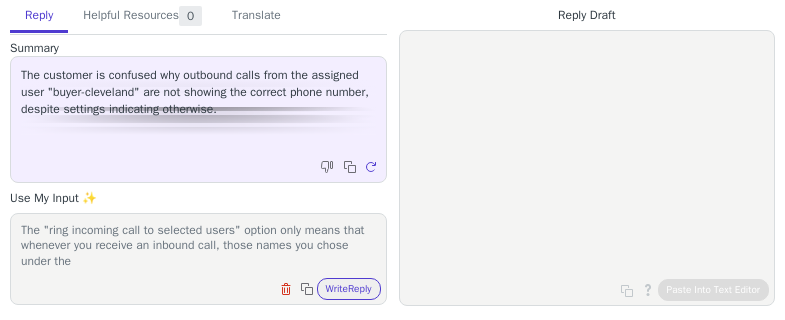 paste on ""ring incoming call to selected users"" 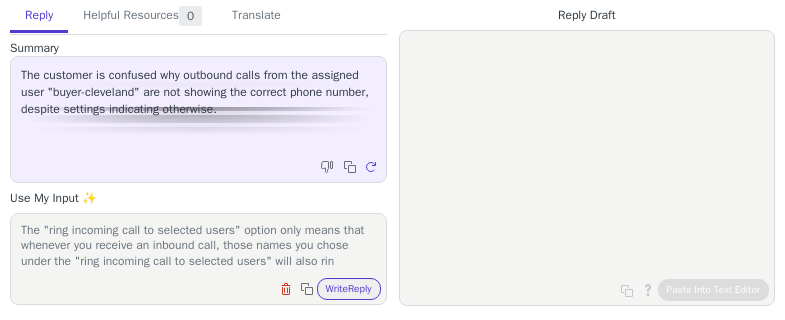 scroll, scrollTop: 16, scrollLeft: 0, axis: vertical 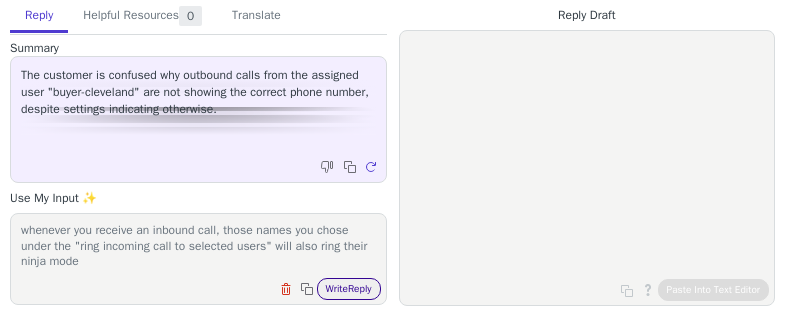 type on "The "ring incoming call to selected users" option only means that whenever you receive an inbound call, those names you chose under the "ring incoming call to selected users" will also ring their ninja mode" 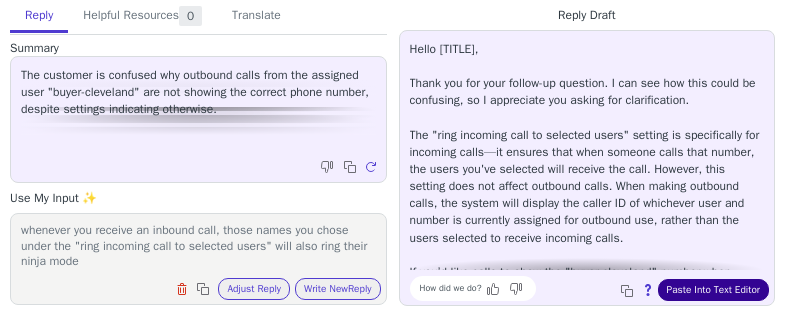 click on "Paste Into Text Editor" at bounding box center [713, 290] 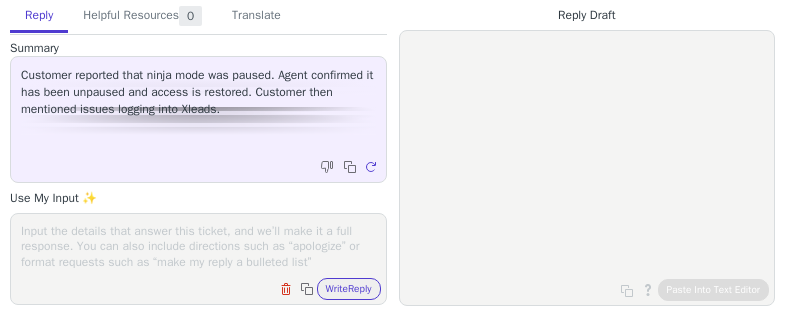 scroll, scrollTop: 0, scrollLeft: 0, axis: both 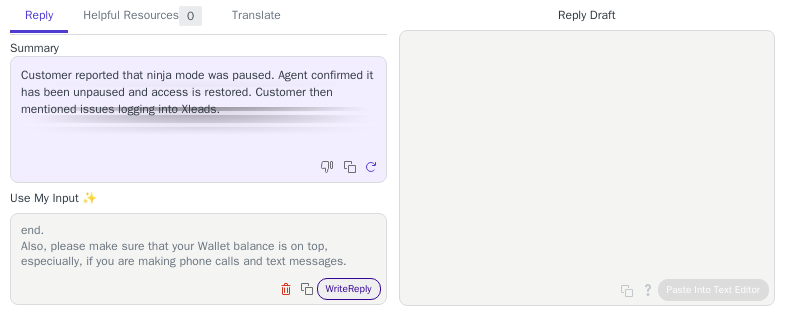 type on "I went ahead and unpaused your account, please check it on your end.
Also, please make sure that your Wallet balance is on top, especiually, if you are making phone calls and text messages." 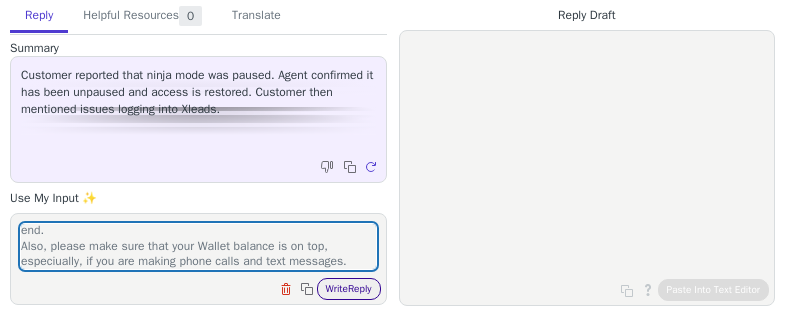 click on "Write  Reply" at bounding box center (349, 289) 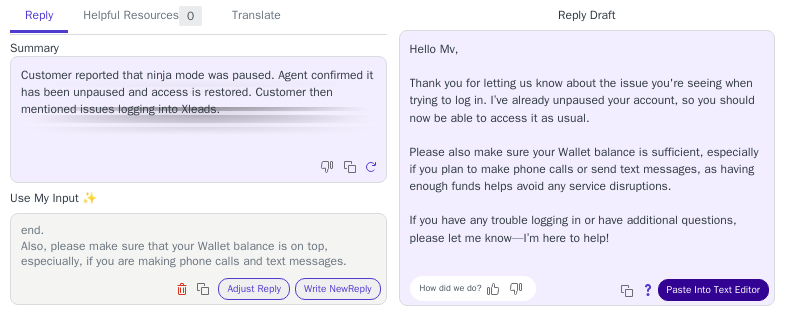 click on "Paste Into Text Editor" at bounding box center (713, 290) 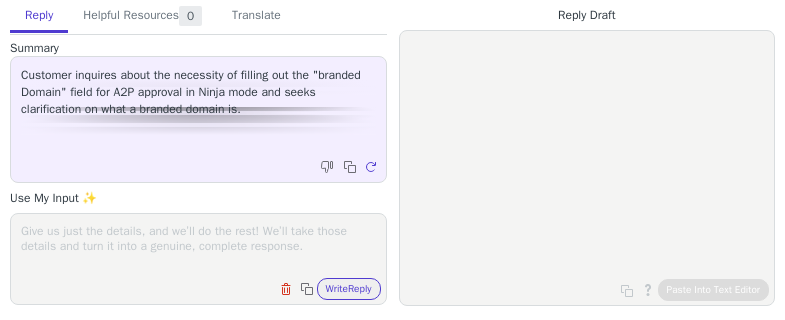 scroll, scrollTop: 0, scrollLeft: 0, axis: both 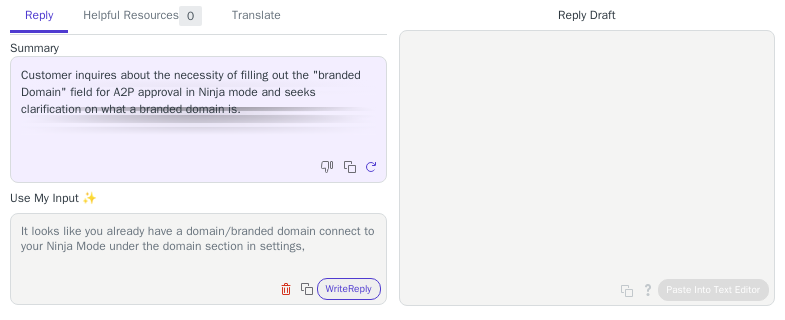 click on "It looks like you already have a domain/branded domain connect to your Ninja Mode under the domain section in settings," at bounding box center (198, 246) 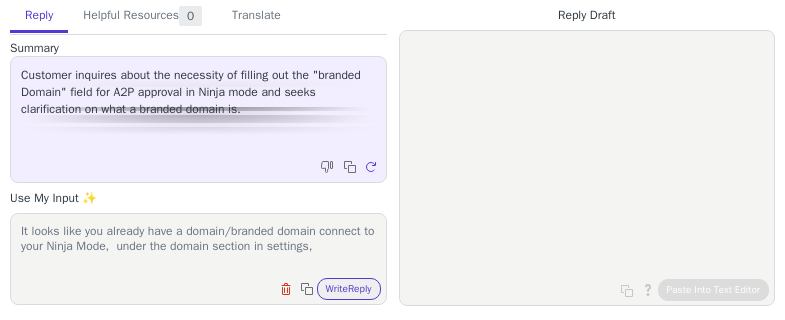 paste on "[DOMAIN]" 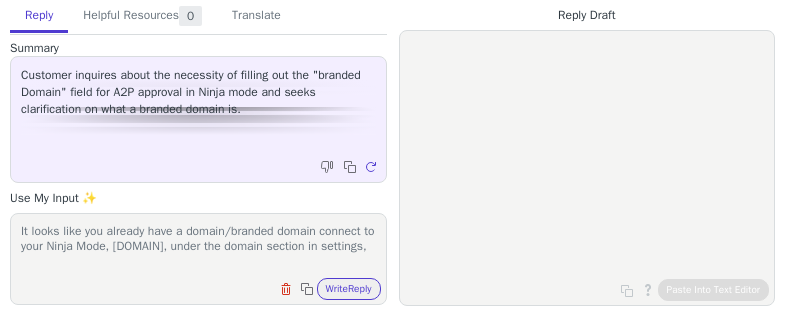click on "It looks like you already have a domain/branded domain connect to your Ninja Mode, bonarealtygroup.com, under the domain section in settings," at bounding box center [198, 246] 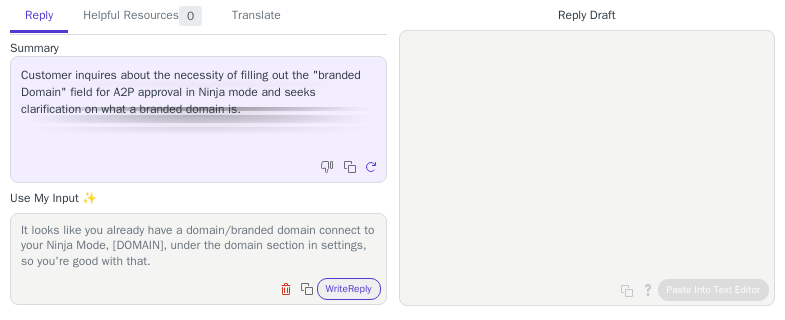 scroll, scrollTop: 32, scrollLeft: 0, axis: vertical 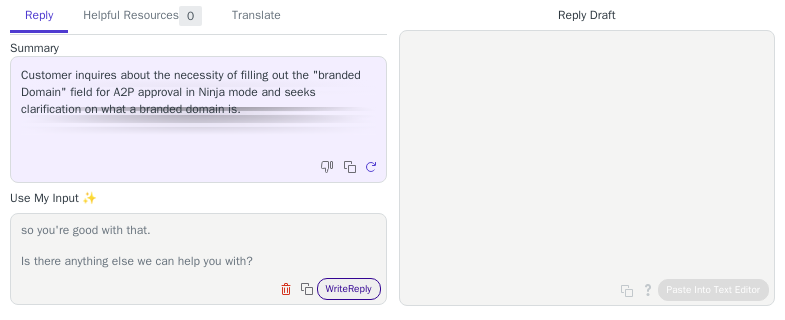 type on "It looks like you already have a domain/branded domain connect to your Ninja Mode, bonarealtygroup.com, under the domain section in settings, so you're good with that.
Is there anything else we can help you with?" 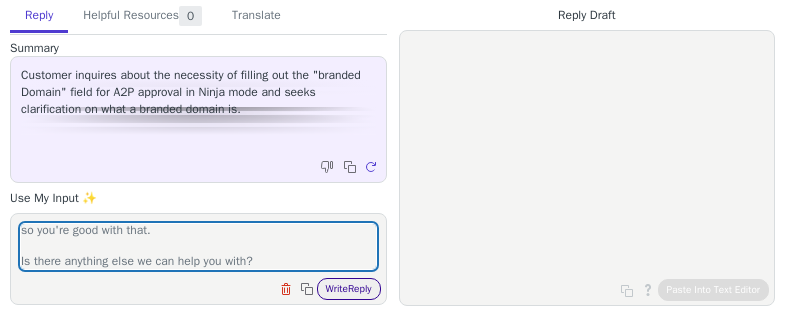 click on "Write  Reply" at bounding box center (349, 289) 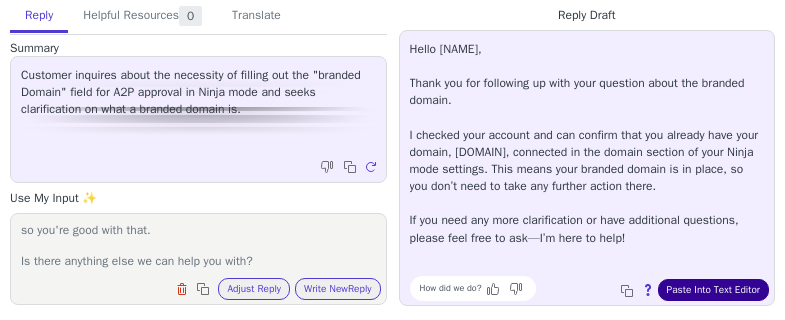 click on "Paste Into Text Editor" at bounding box center [713, 290] 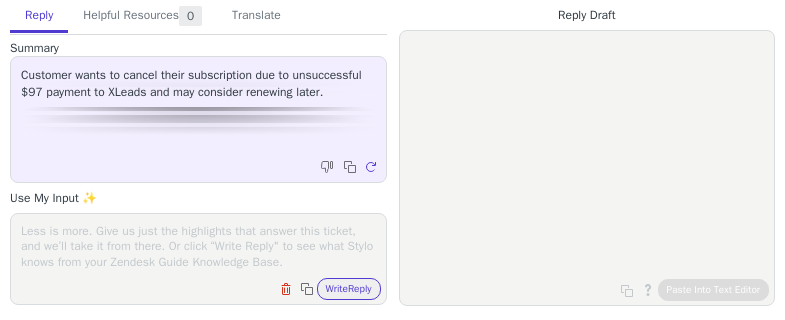 scroll, scrollTop: 0, scrollLeft: 0, axis: both 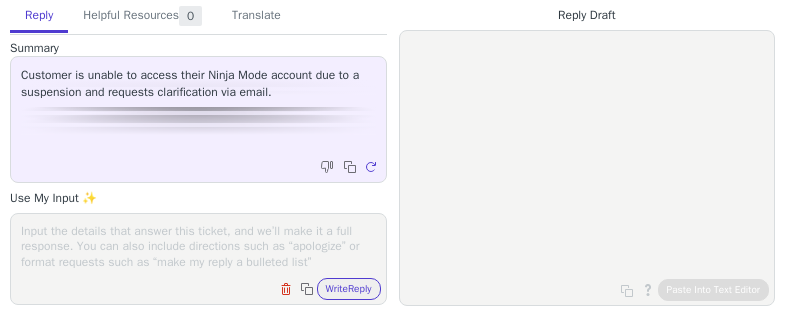 click on "Clear field Copy to clipboard Write  Reply" at bounding box center (198, 259) 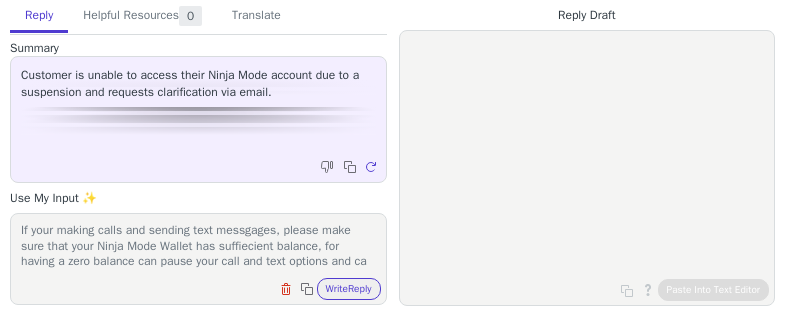 scroll, scrollTop: 32, scrollLeft: 0, axis: vertical 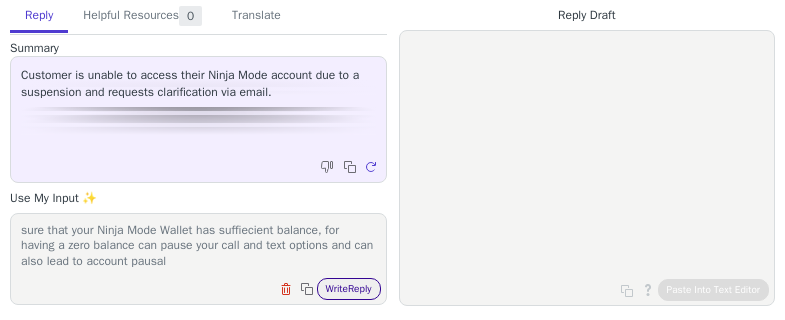 type on "We successfully unpaused your account.
If your making calls and sending text messgages, please make sure that your Ninja Mode Wallet has suffiecient balance, for having a zero balance can pause your call and text options and can also lead to account pausal" 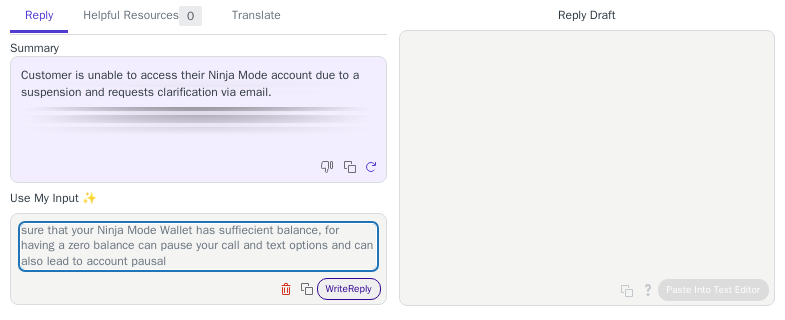 click on "Write  Reply" at bounding box center (349, 289) 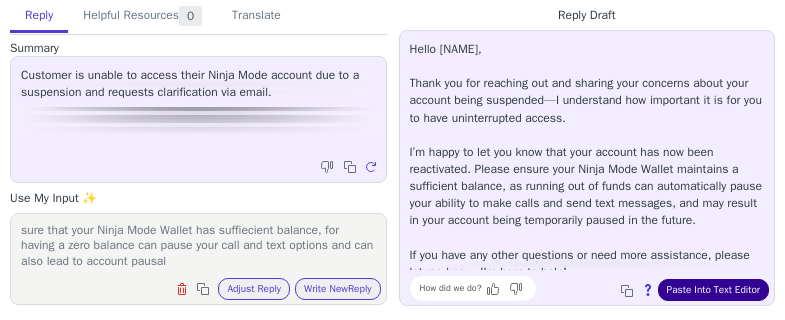 click on "Paste Into Text Editor" at bounding box center [713, 290] 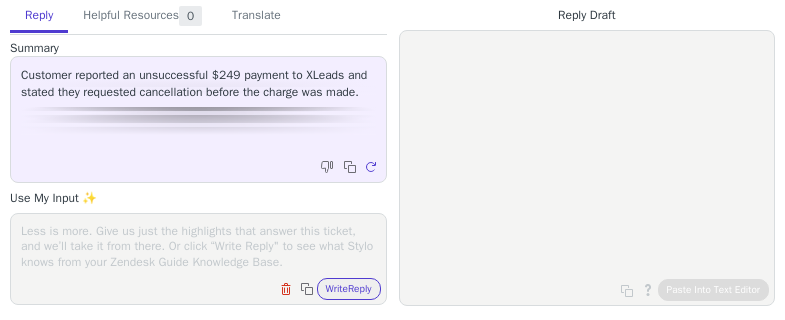 scroll, scrollTop: 0, scrollLeft: 0, axis: both 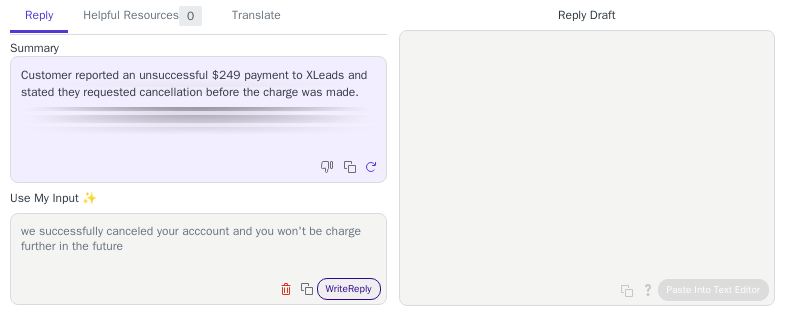 type on "we successfully canceled your acccount and you won't be charge further in the future" 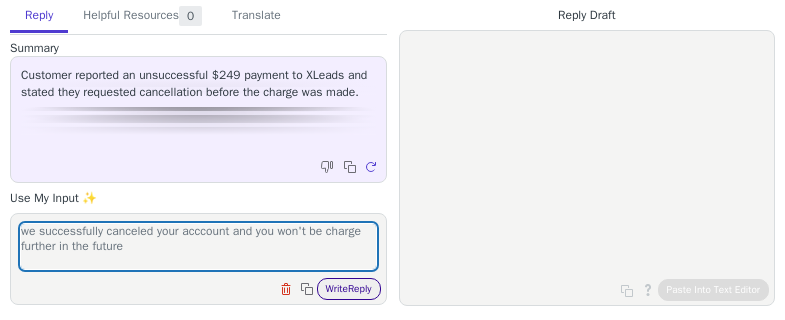 click on "Write  Reply" at bounding box center [349, 289] 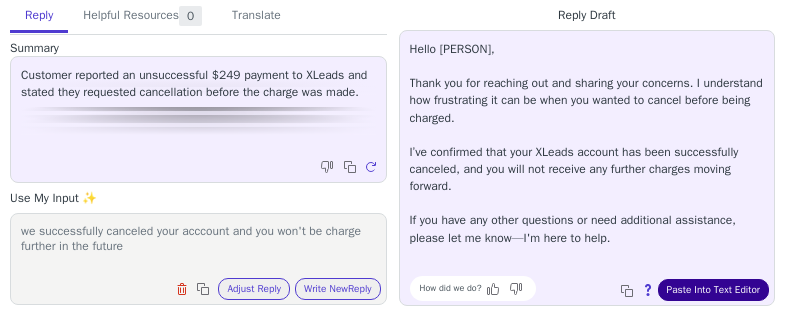 click on "Paste Into Text Editor" at bounding box center (713, 290) 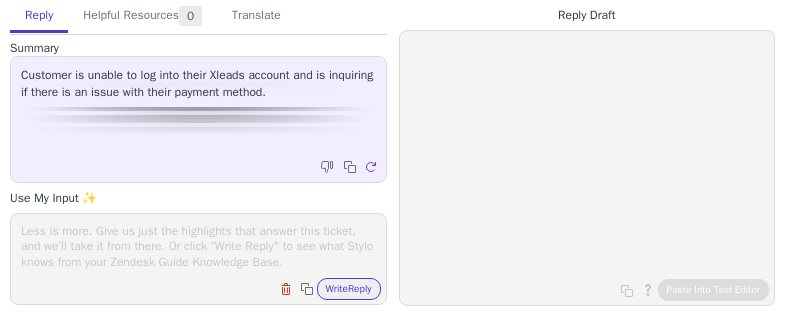 scroll, scrollTop: 0, scrollLeft: 0, axis: both 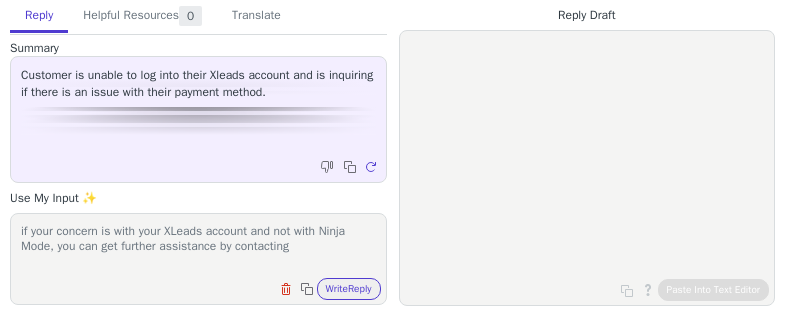paste on "Contact Technical Support
support@example.com
[PHONE]" 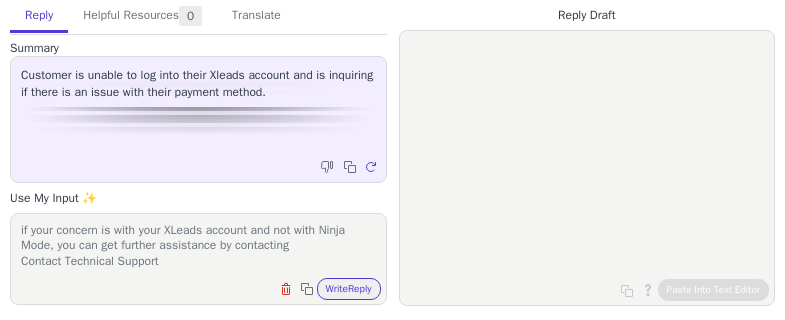 scroll, scrollTop: 32, scrollLeft: 0, axis: vertical 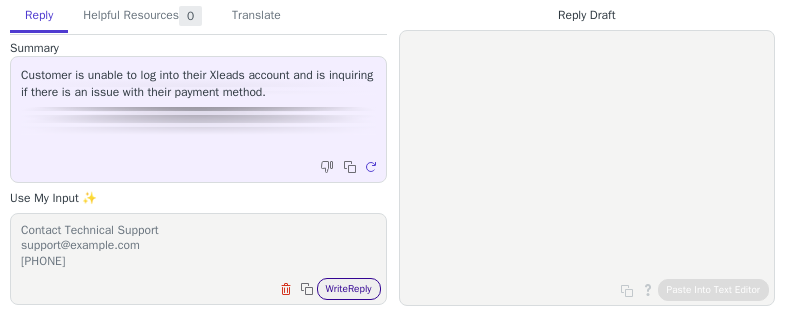 type on "if your concern is with your XLeads account and not with Ninja Mode, you can get further assistance by contacting
Contact Technical Support
support@example.com
[PHONE]" 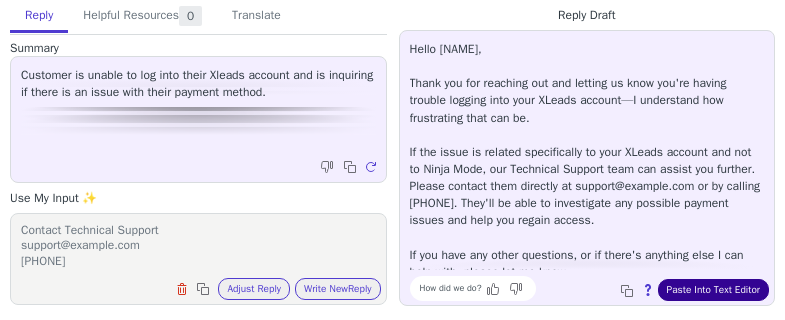 click on "Paste Into Text Editor" at bounding box center (713, 290) 